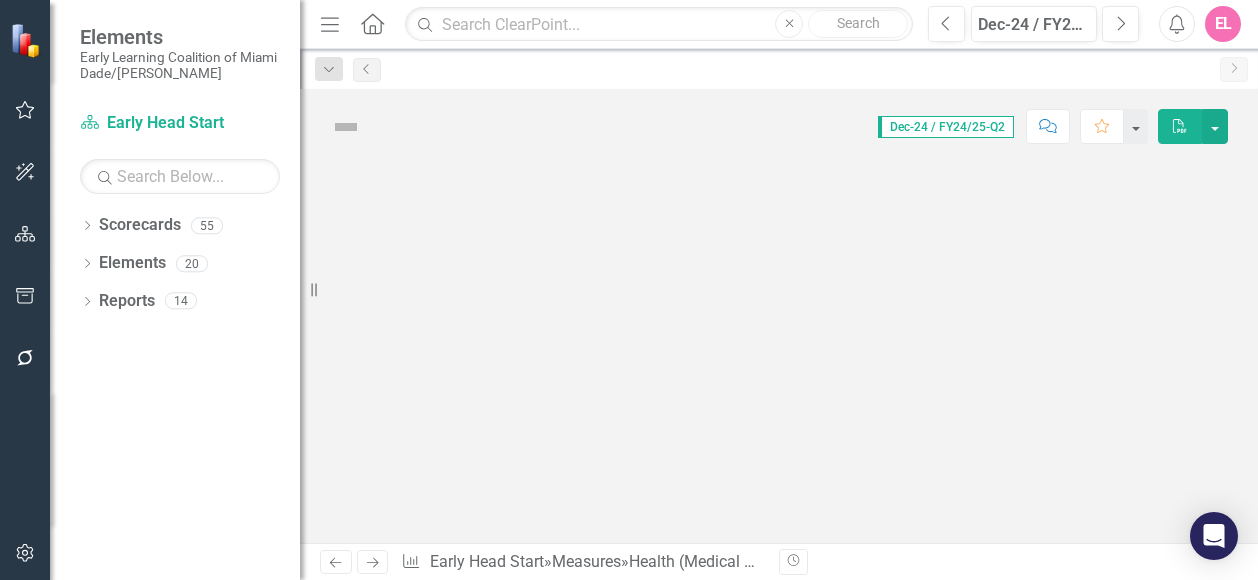scroll, scrollTop: 0, scrollLeft: 0, axis: both 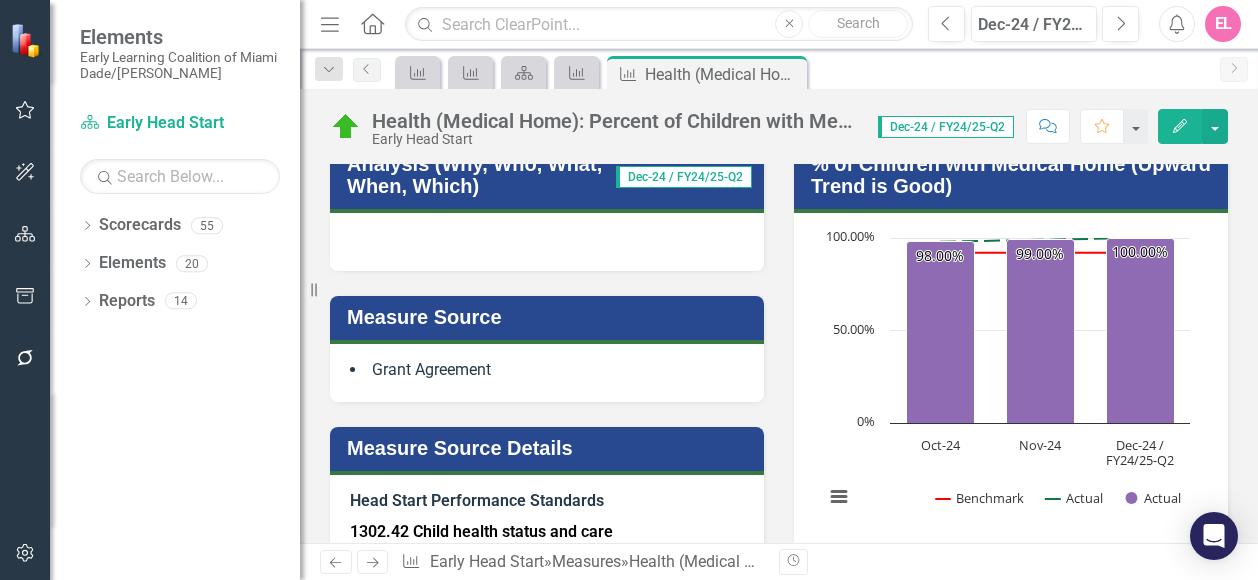 click on "Previous" 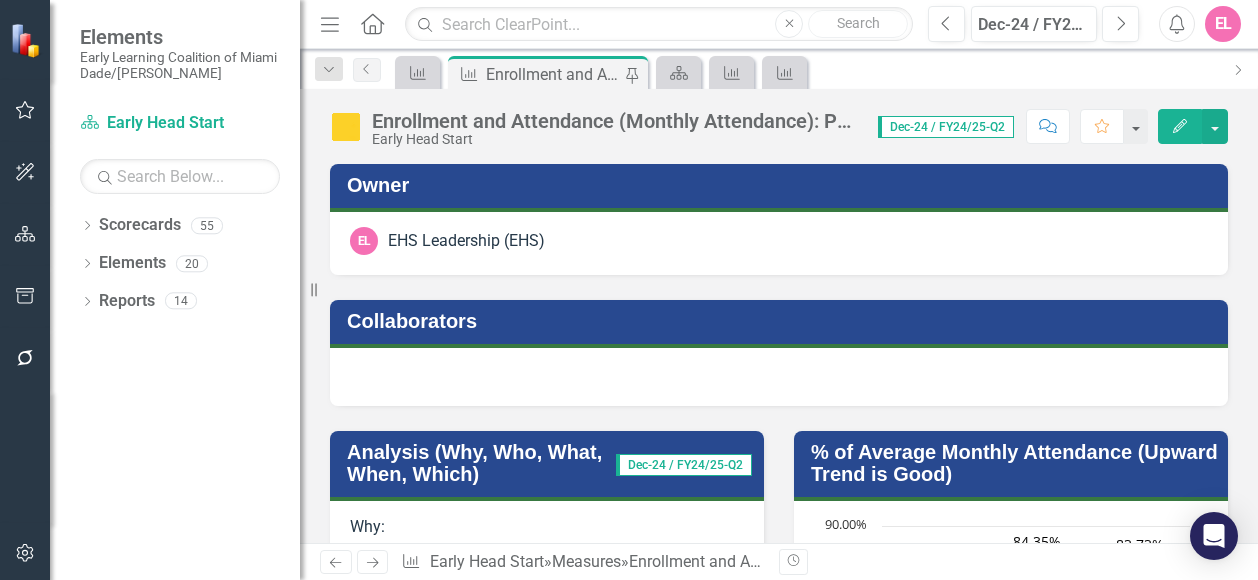 click on "Next" 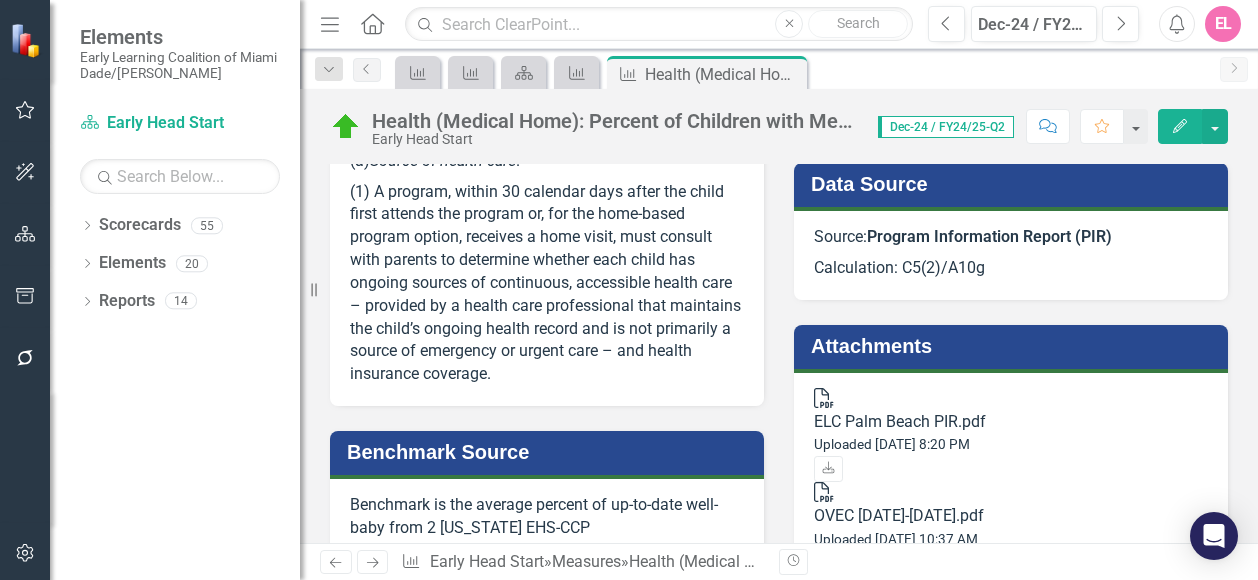 scroll, scrollTop: 686, scrollLeft: 0, axis: vertical 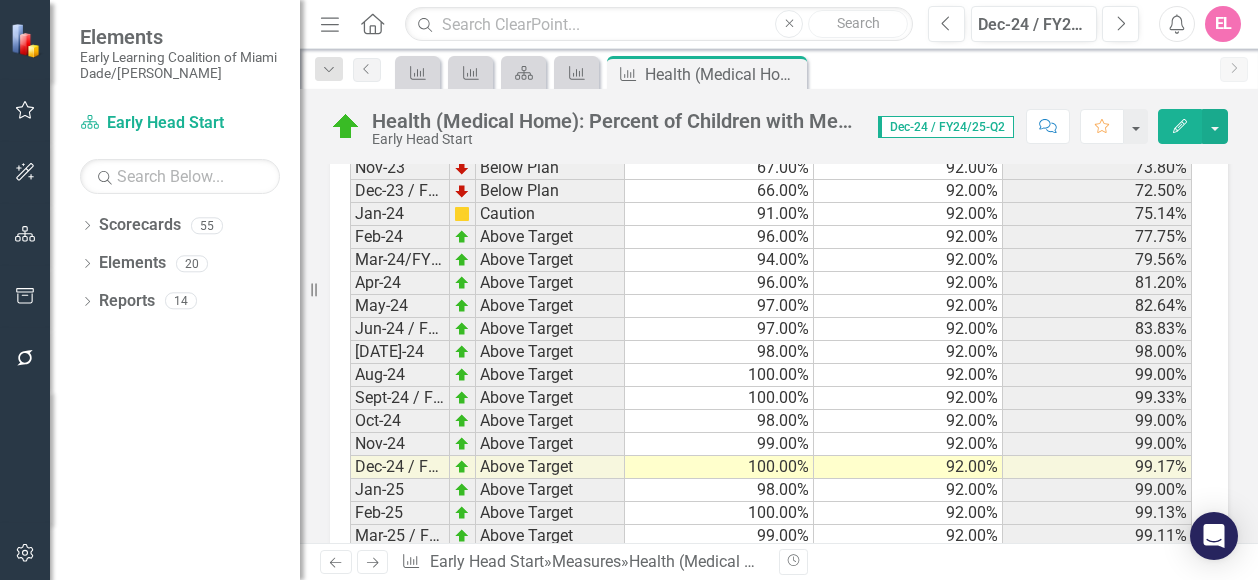 click at bounding box center (719, 605) 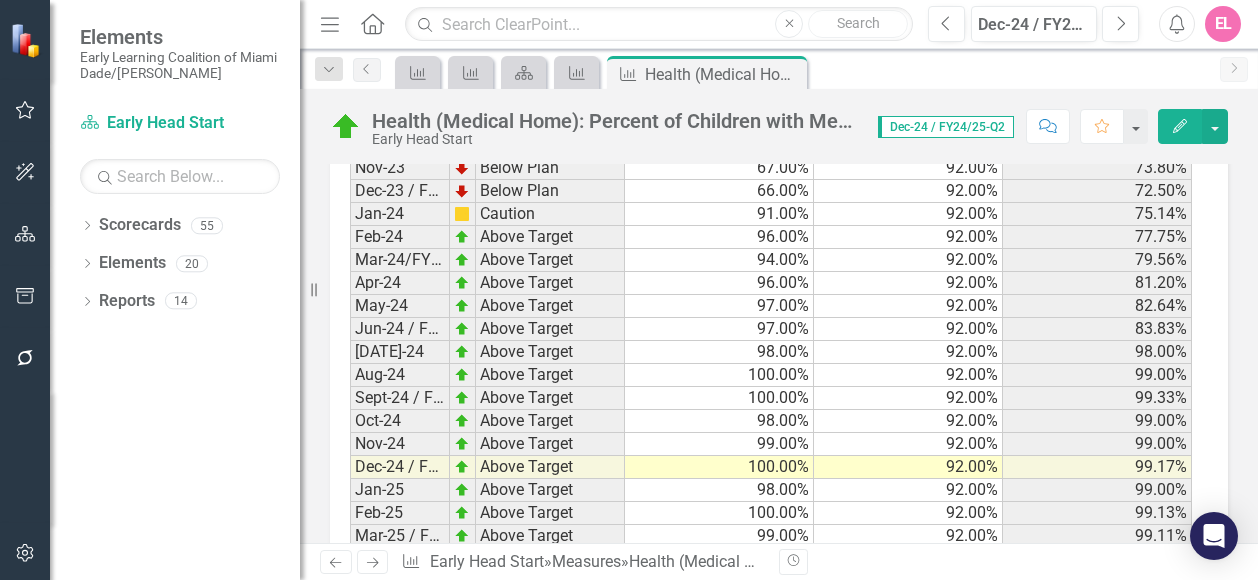 type on "99" 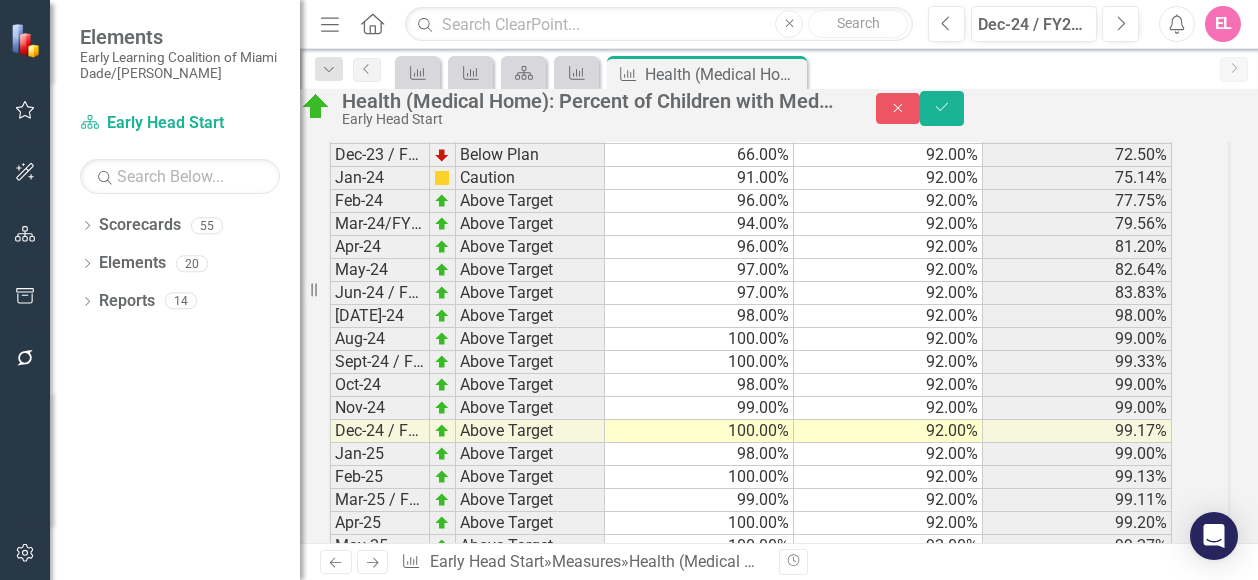 click on "Period Status Actual Benchmark FYTD Jan-18 Above Target 94.00% 90.00% 94.00% Feb-18 Caution 89.00% 90.00% 91.50% Mar-18 Above Target 97.00% 90.00% 93.33% Apr-18 Above Target 97.00% 90.00% 94.25% May-18 Above Target 98.00% 90.00% 95.00% Jun-18 Above Target 98.00% 90.00% 95.50% [DATE]-18 Above Target 97.00% 90.00% 97.00% Aug-18 Above Target 95.00% 90.00% 96.00% Sep-18 Above Target 99.00% 90.00% 97.00% Oct-18 Above Target 97.00% 90.00% 97.00% Nov-18 Above Target 99.00% 90.00% 97.40% Dec-18 Above Target 99.00% 90.00% 97.67% Jan-19 Above Target 99.00% 90.00% 97.86% Feb-19 Caution 88.00% 90.00% 96.63% Mar-19 Caution 88.00% 90.00% 95.67% Apr-19 Above Target 99.00% 90.00% 96.00% May-19 Above Target 99.00% 90.00% 96.27% Jun-19 Above Target 99.00% 90.00% 96.50% [DATE]-19 Above Target 99.00% 90.00% 99.00% Aug-19 Above Target 99.00% 90.00% 99.00% Sep-19 Above Target 90.00% 90.00% 96.00% Oct-19 Above Target 91.00% 90.00% 94.75% Nov-19 Above Target 91.00% 90.00% 94.00% Dec-19 Above Target 90.00% 90.00% 93.33% Jan-20 Above Target" at bounding box center [330, -397] 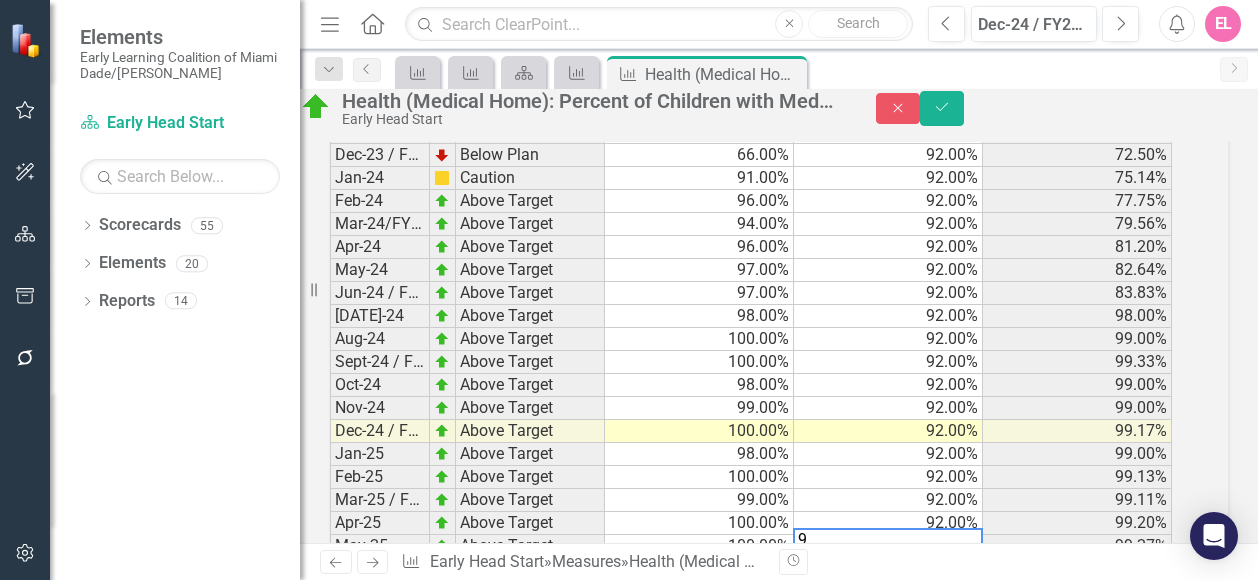 type on "92" 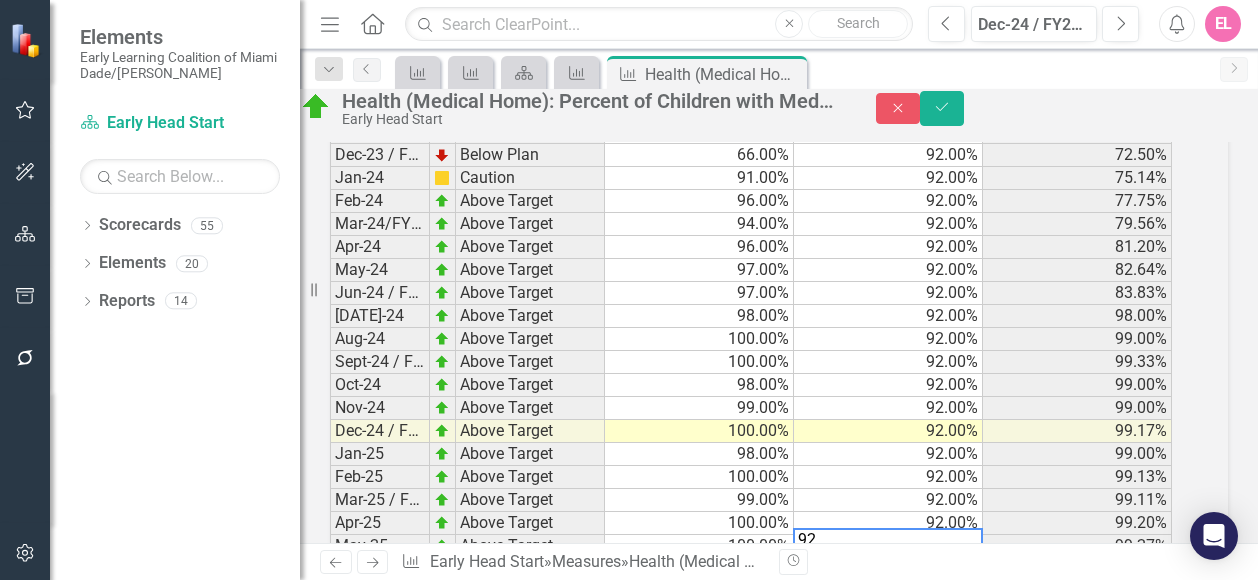type 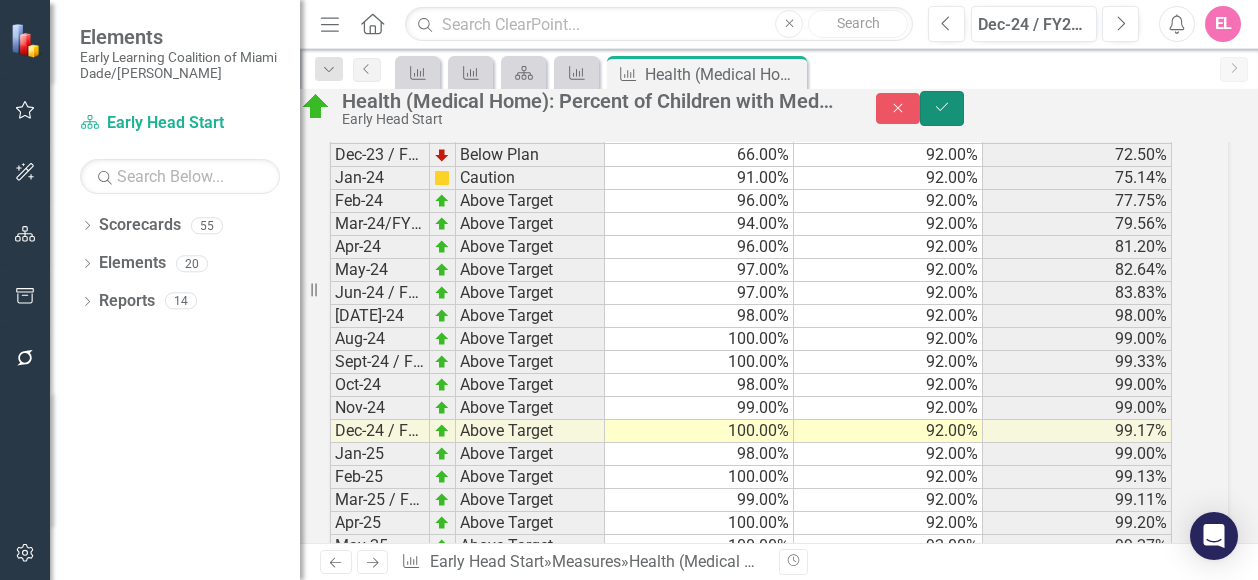 click on "Save" 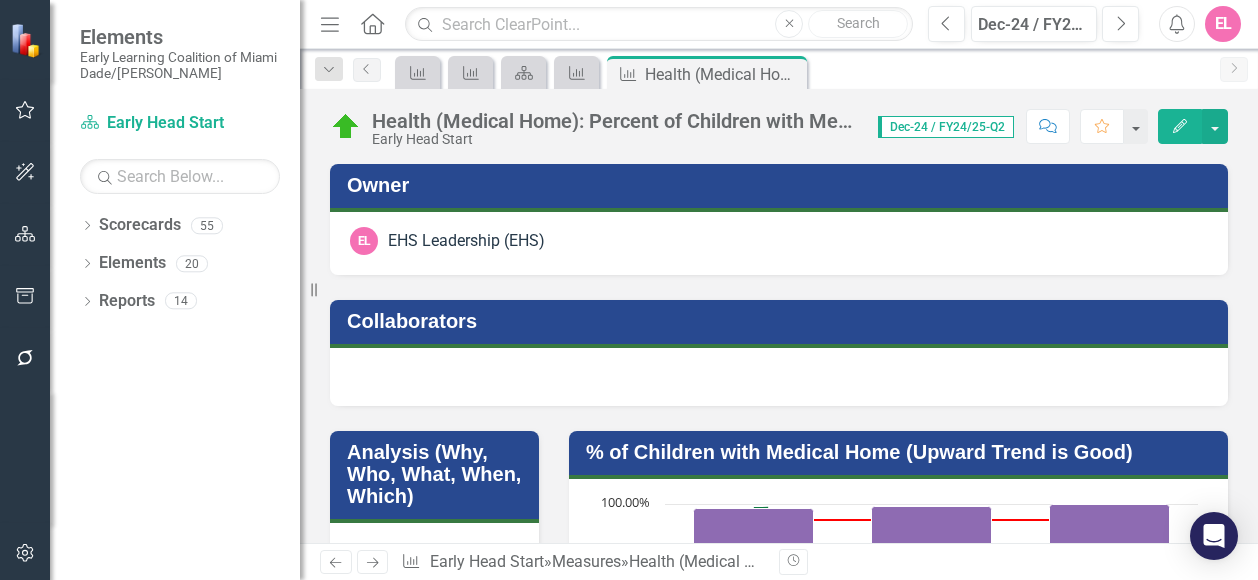 click on "Next" 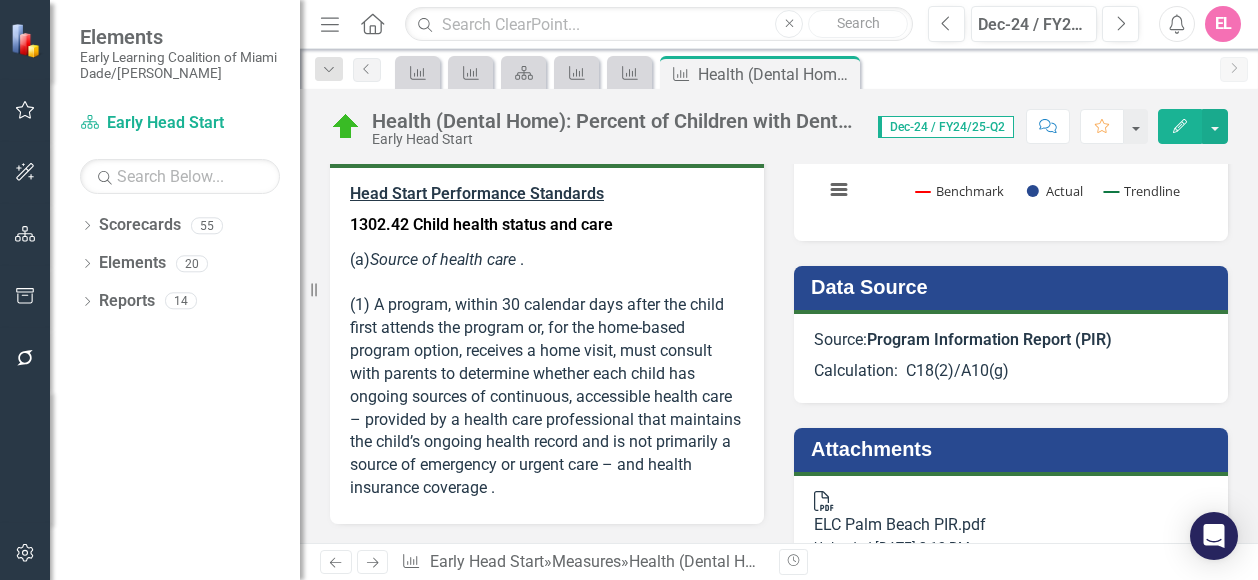 scroll, scrollTop: 583, scrollLeft: 0, axis: vertical 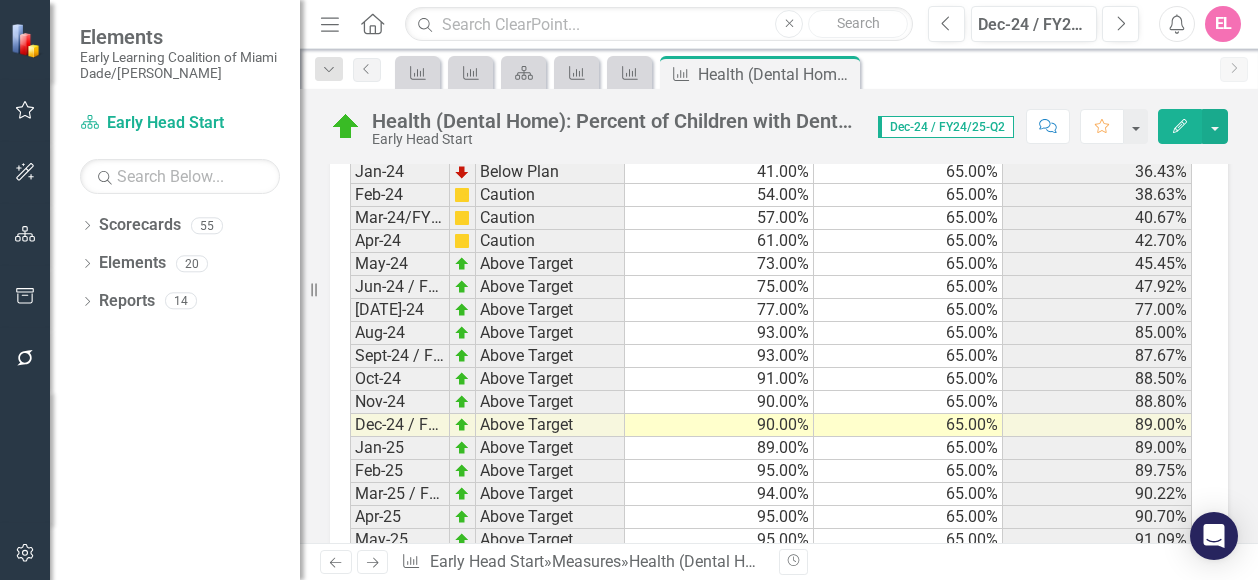 click at bounding box center (719, 563) 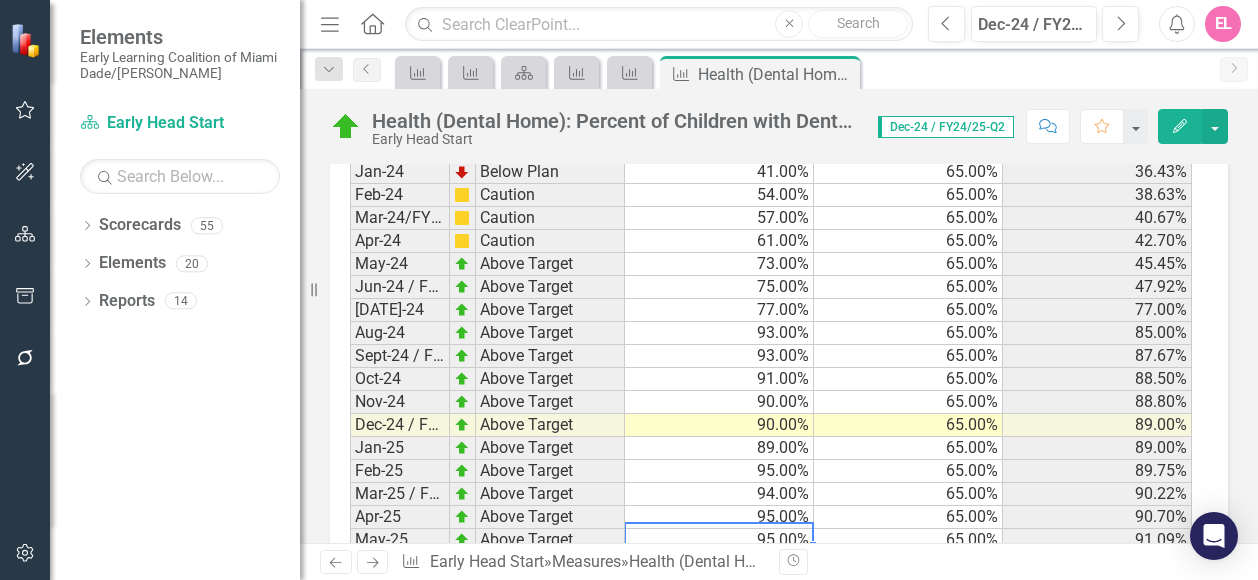type on "97" 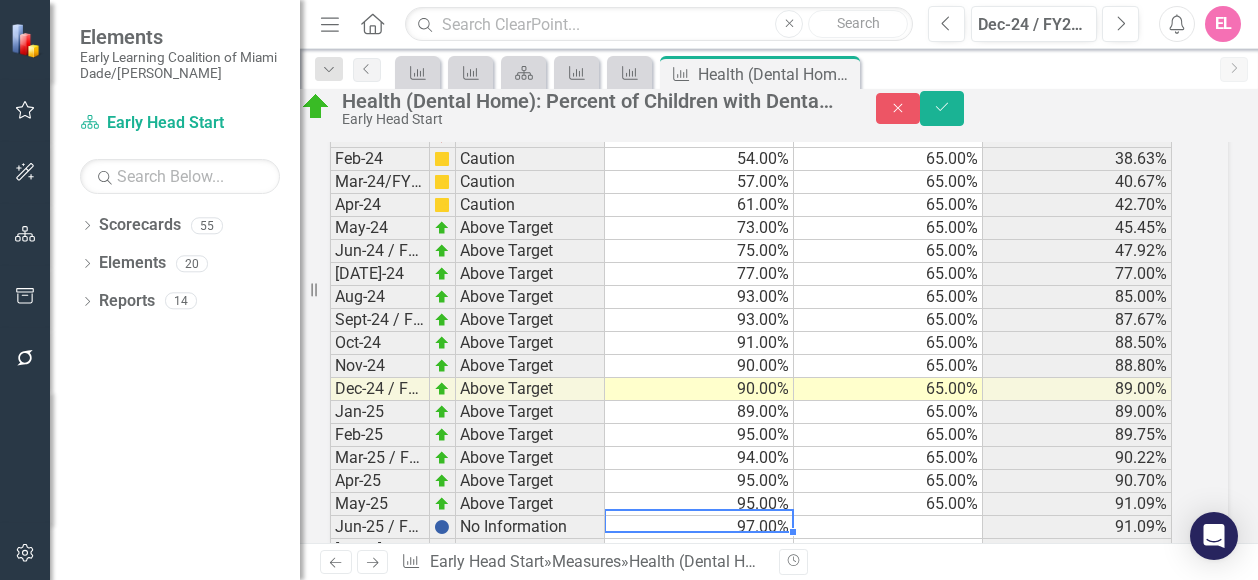 click at bounding box center (888, 527) 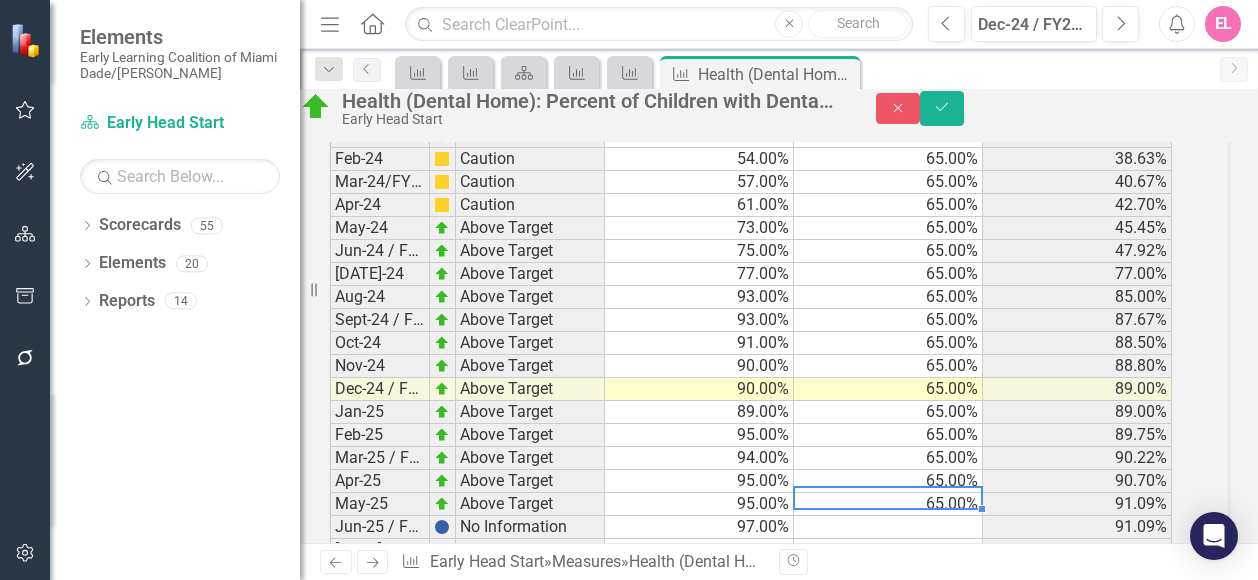 type on "65" 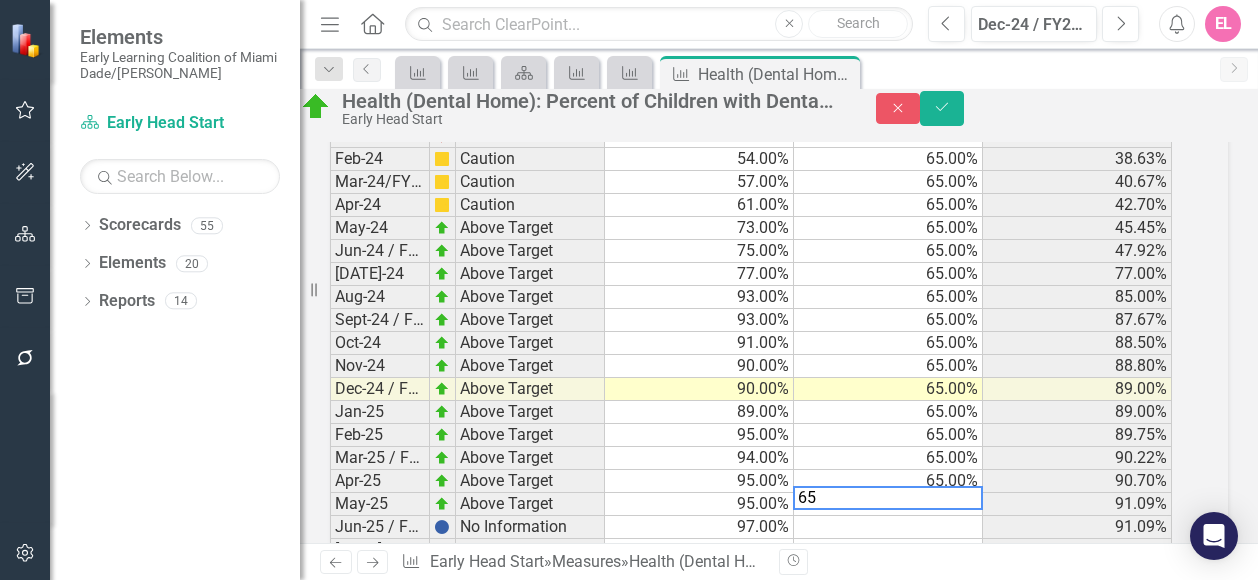 type 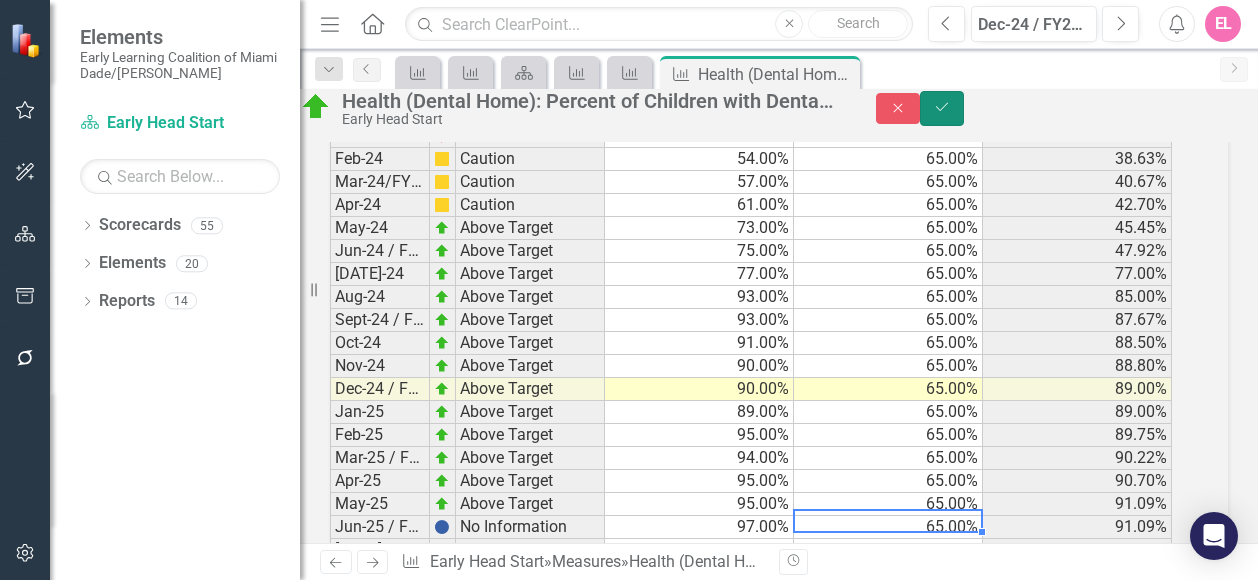 click on "Save" 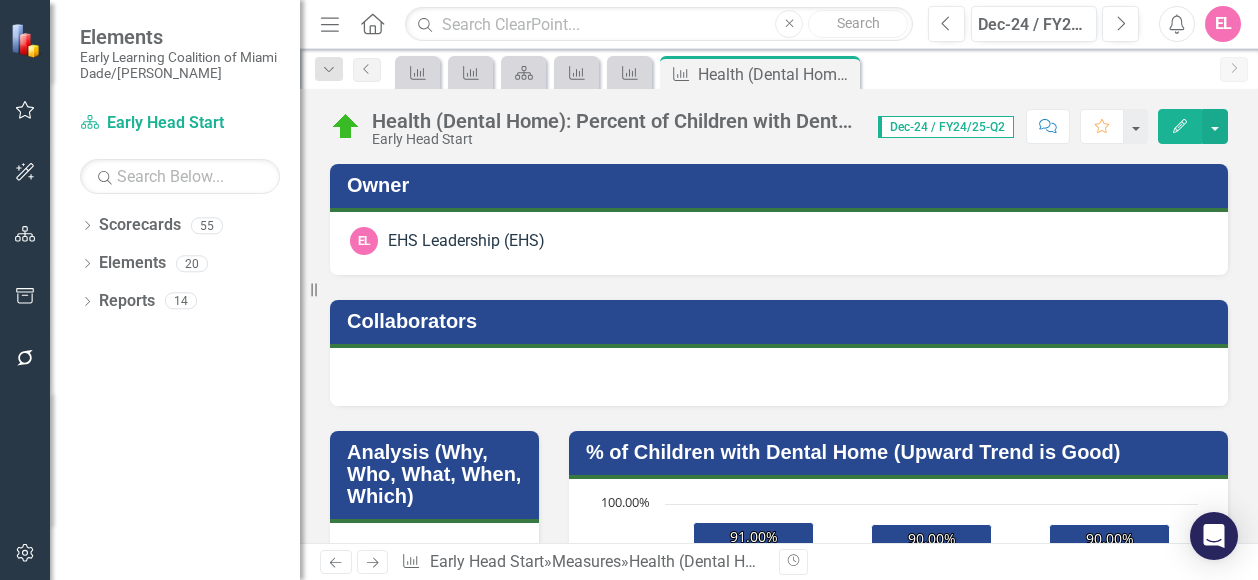 click on "Next" 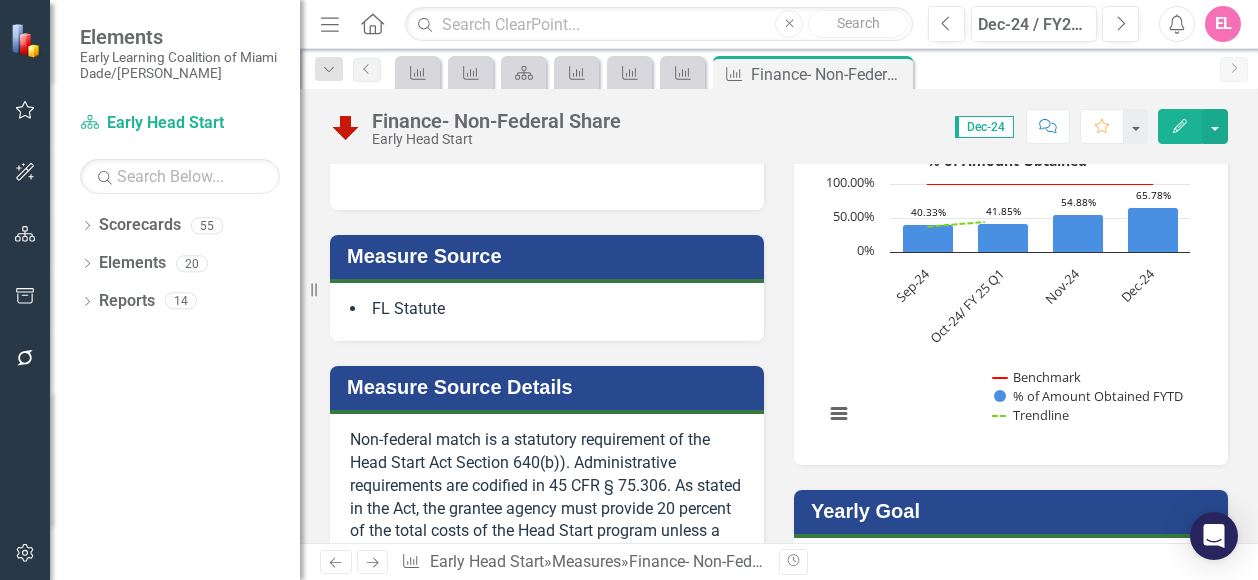 scroll, scrollTop: 389, scrollLeft: 0, axis: vertical 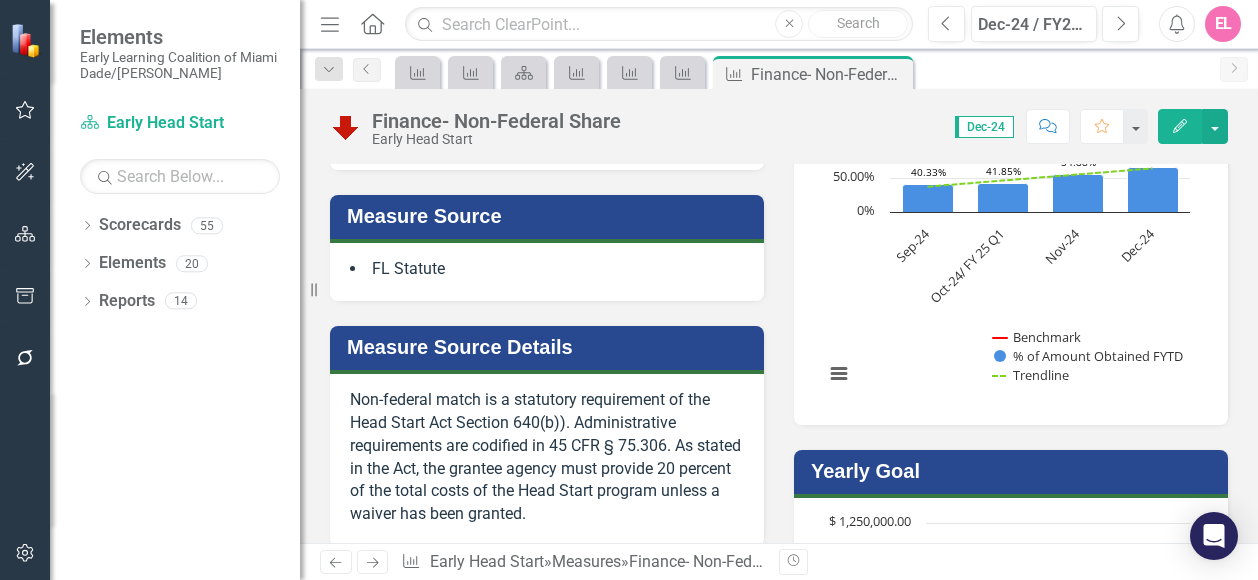 click on "Next" 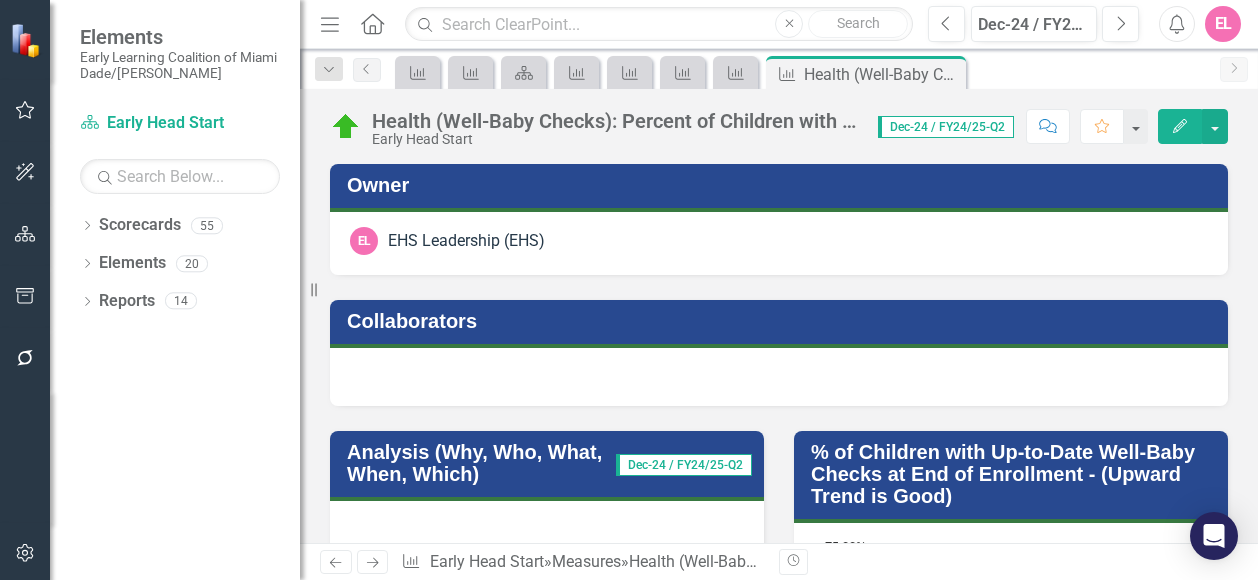 scroll, scrollTop: 736, scrollLeft: 0, axis: vertical 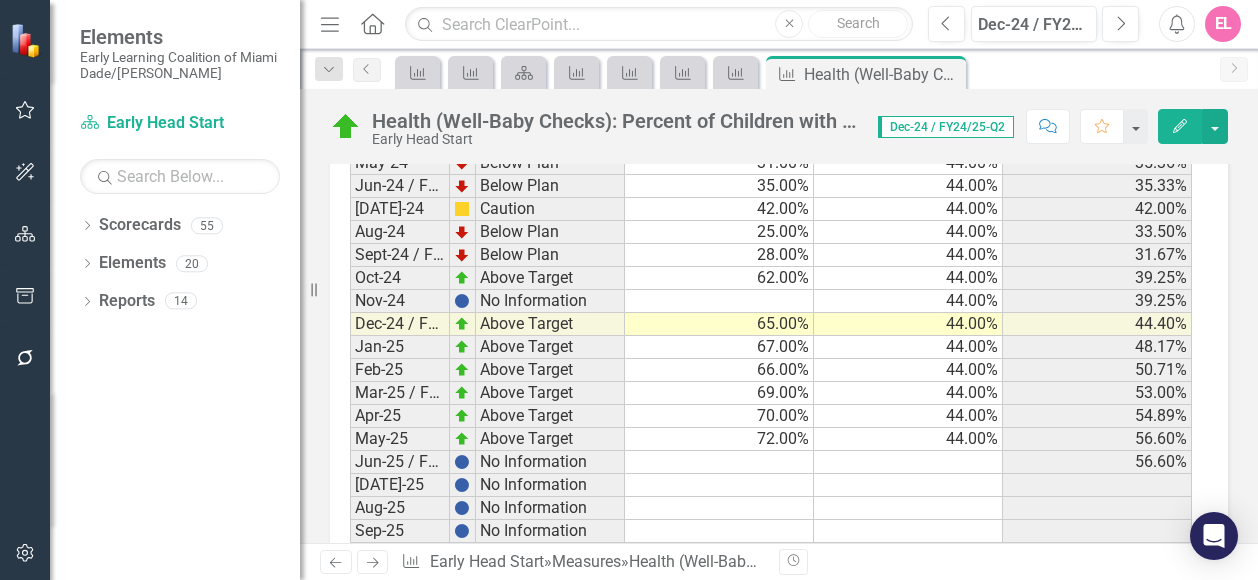 click at bounding box center [719, 462] 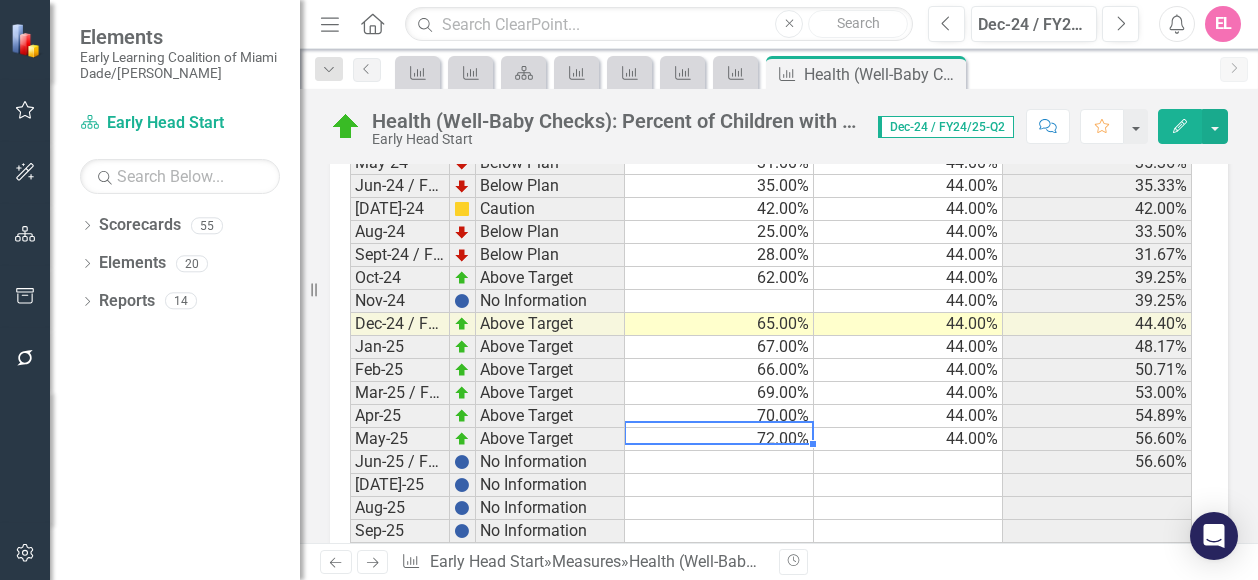 type on "72" 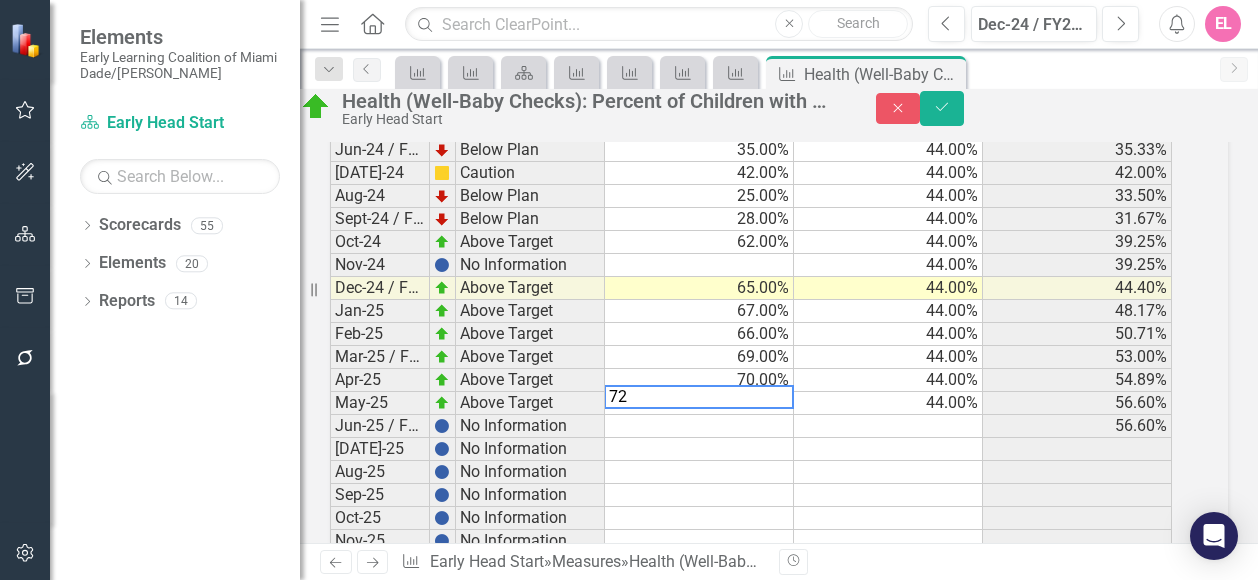 scroll, scrollTop: 3664, scrollLeft: 0, axis: vertical 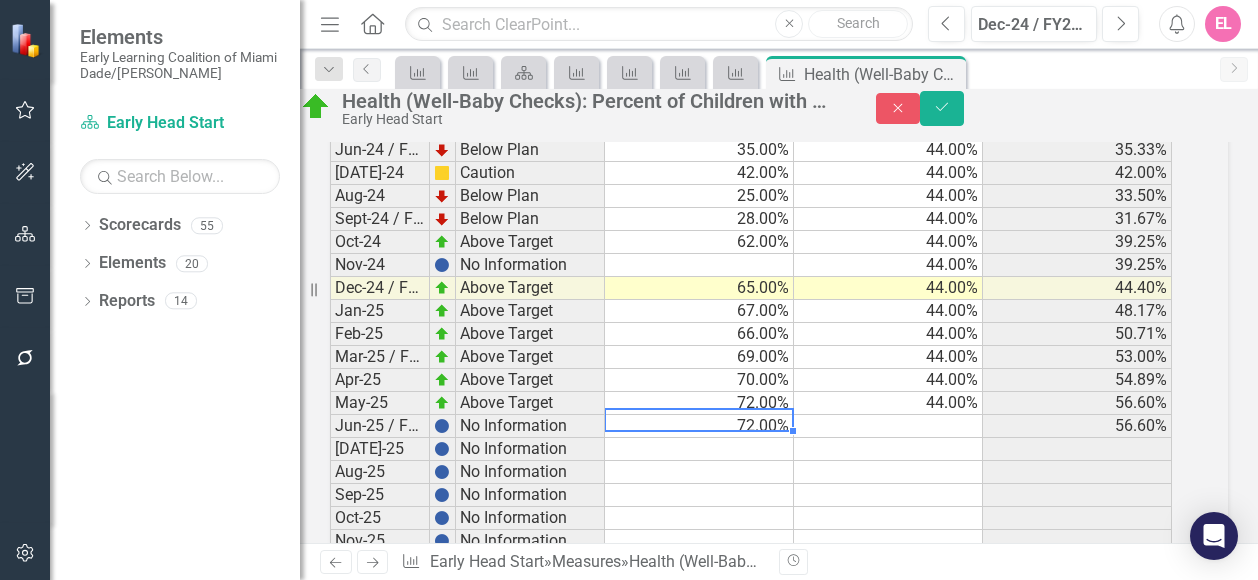 click at bounding box center (888, 426) 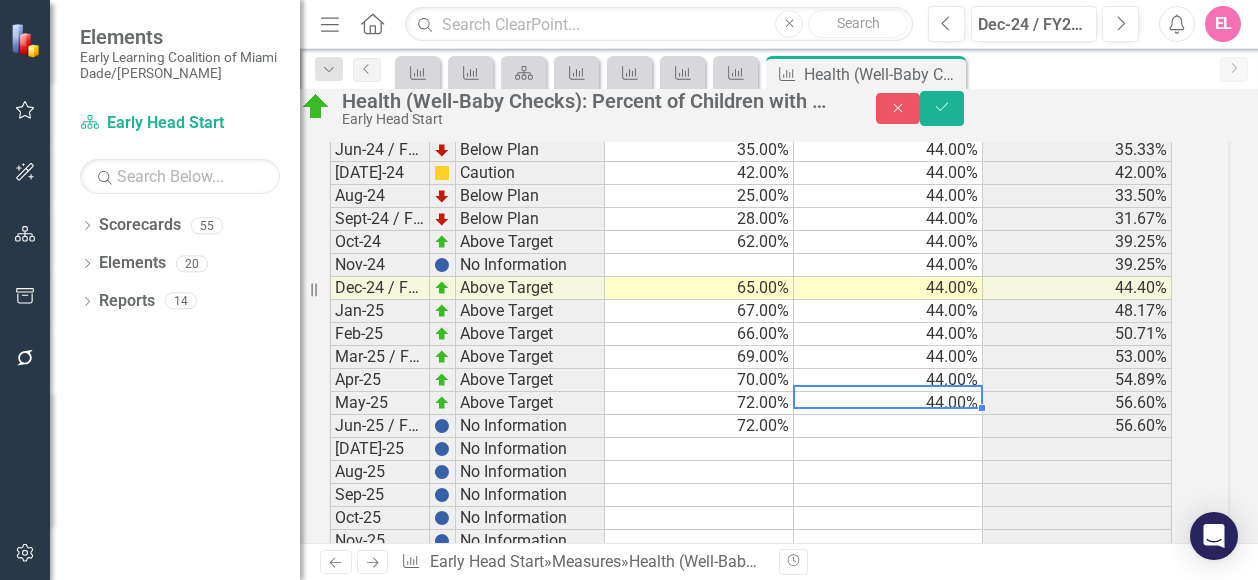 type on "44" 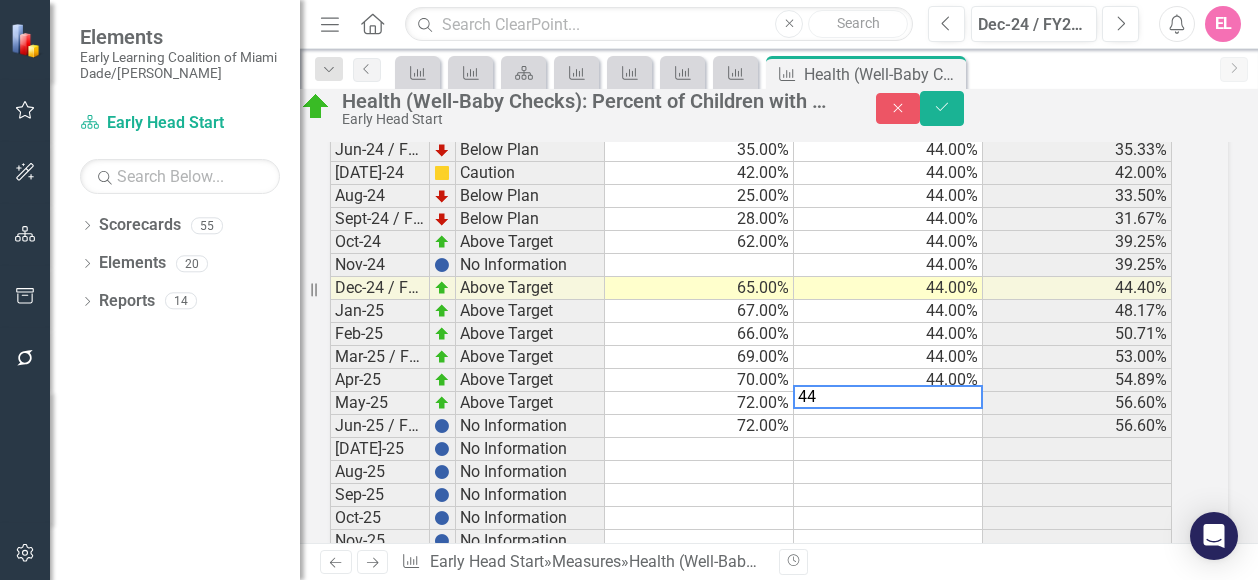 type 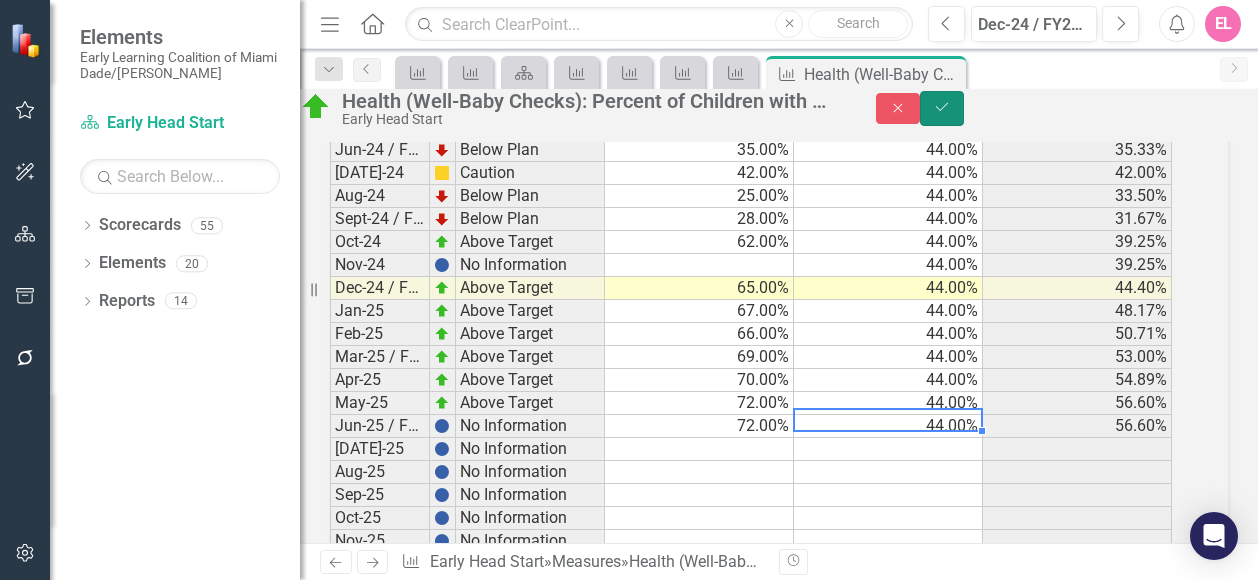 click on "Save" at bounding box center (942, 108) 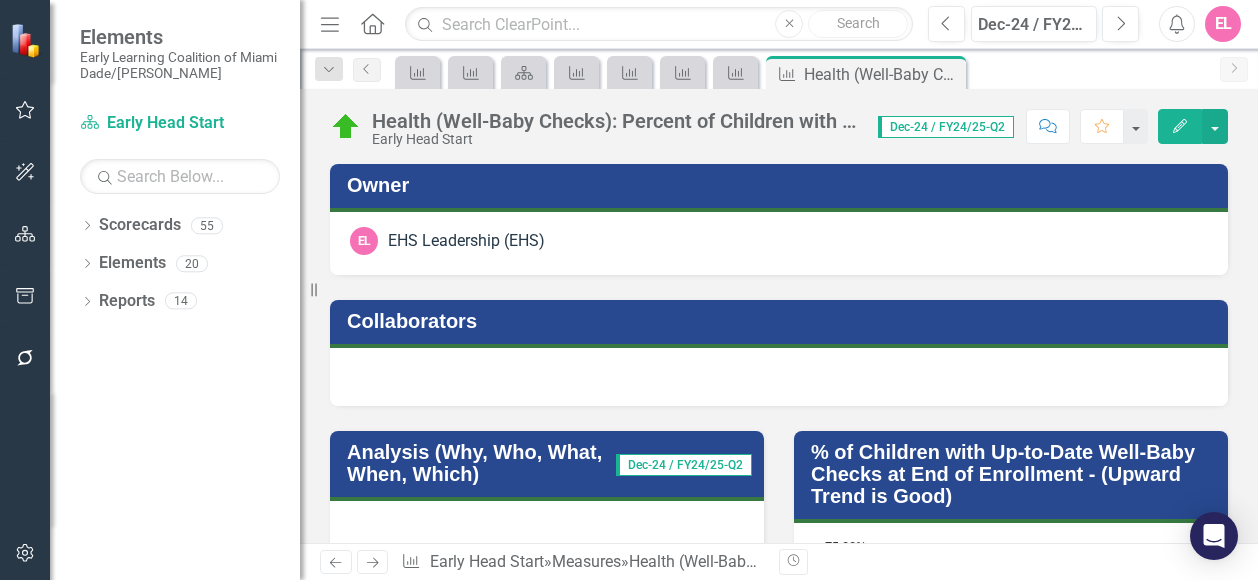 click on "Next" 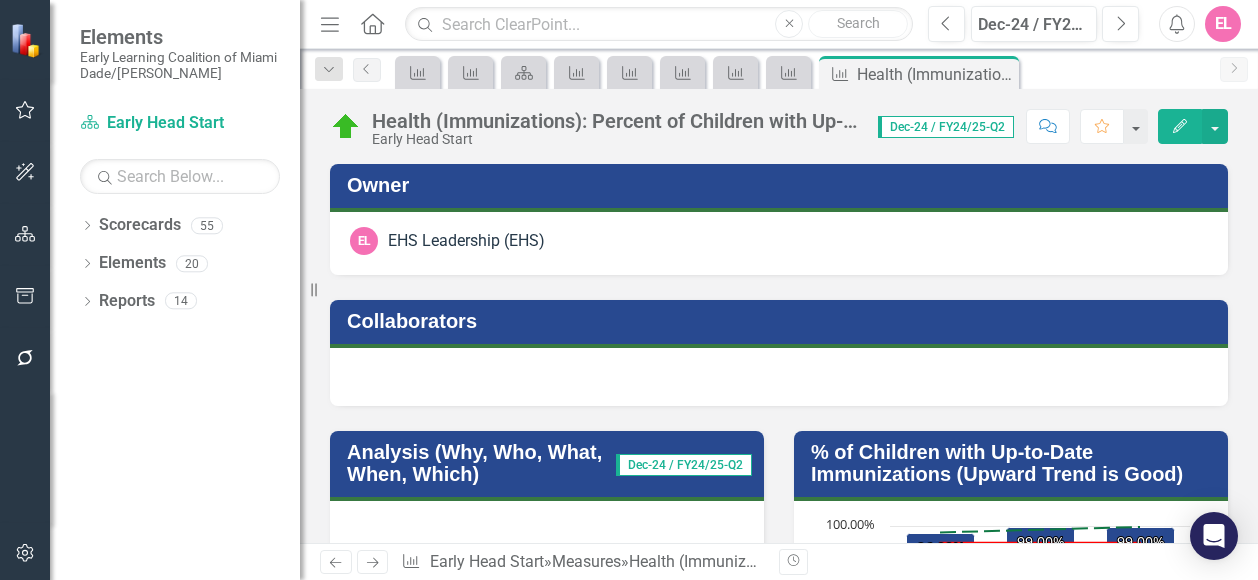 scroll, scrollTop: 618, scrollLeft: 0, axis: vertical 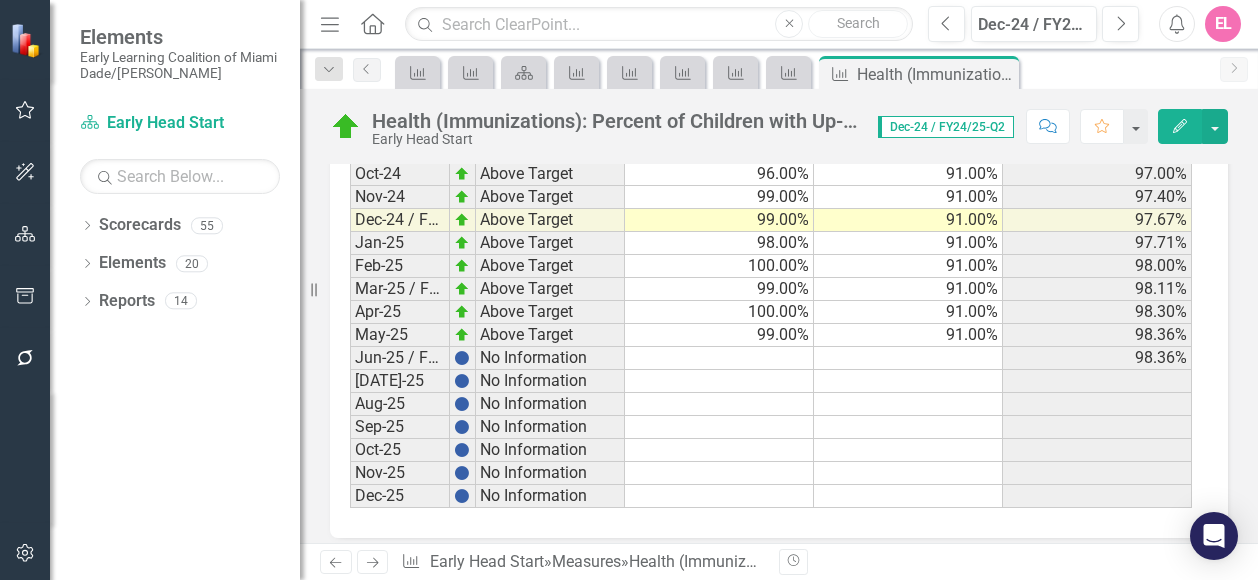 click at bounding box center (719, 358) 